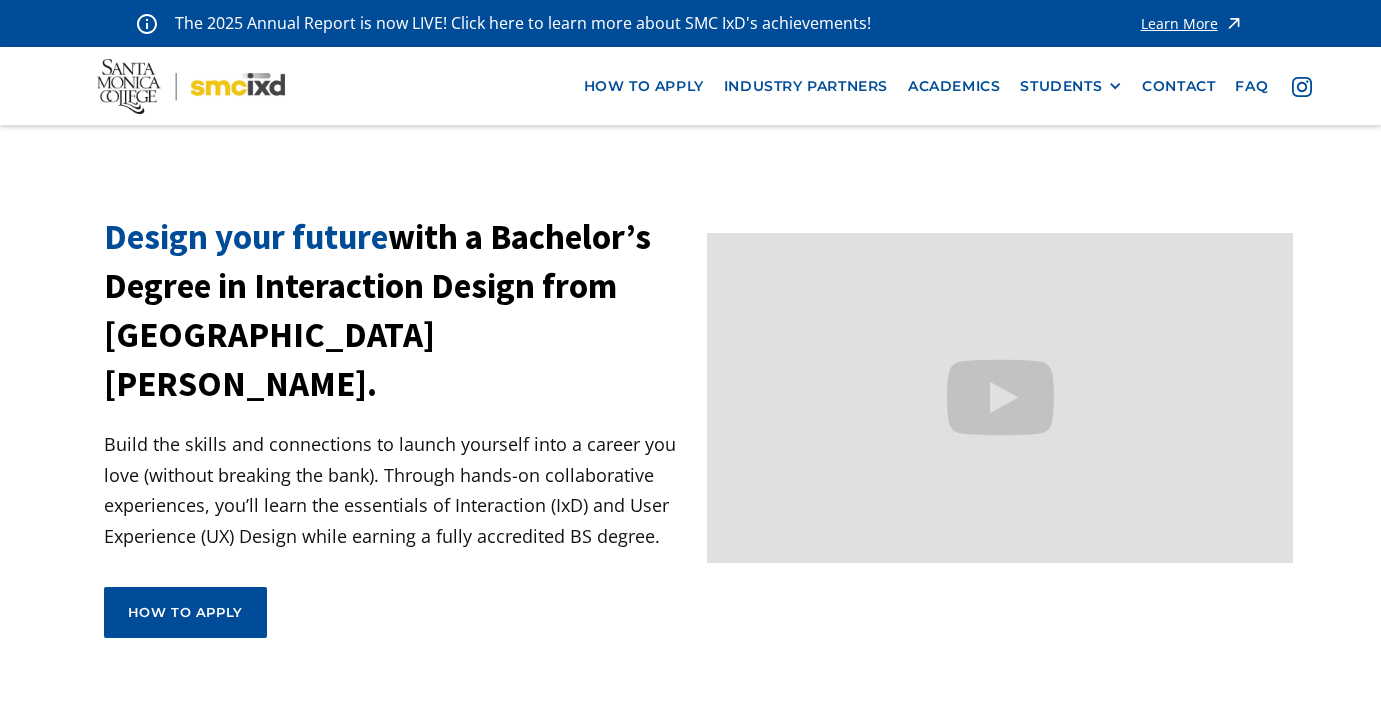 scroll, scrollTop: 6588, scrollLeft: 0, axis: vertical 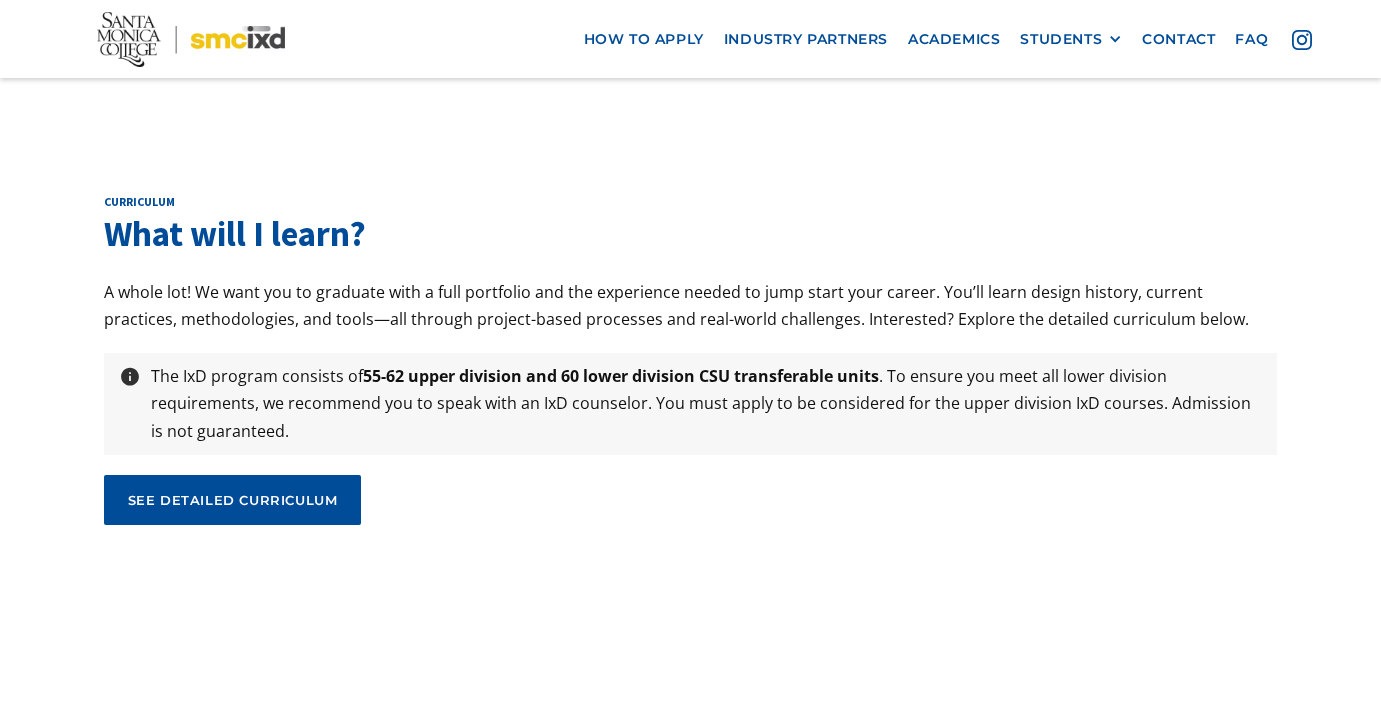 click on "curriculum What will I learn? A whole lot! We want you to graduate with a full portfolio and the experience needed to jump start your career. You’ll learn design history, current practices, methodologies, and tools—all through project-based processes and real-world challenges. Interested? Explore the detailed curriculum below. The IxD program consists of  55-62 upper division and 60 lower division CSU transferable units . To ensure you meet all lower division requirements, we recommend you to speak with an IxD counselor. You must apply to be considered for the upper division IxD courses. Admission is not guaranteed. see detailed curriculum" at bounding box center (691, 367) 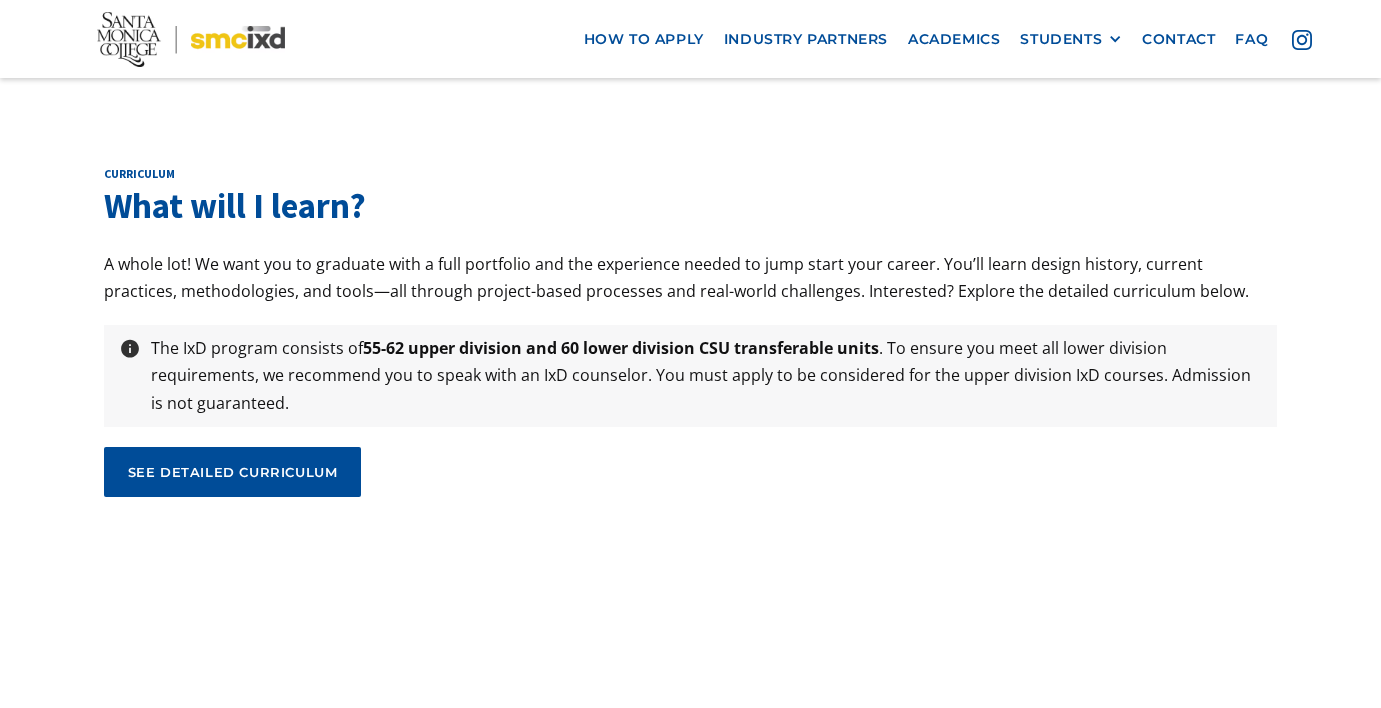 scroll, scrollTop: 6617, scrollLeft: 0, axis: vertical 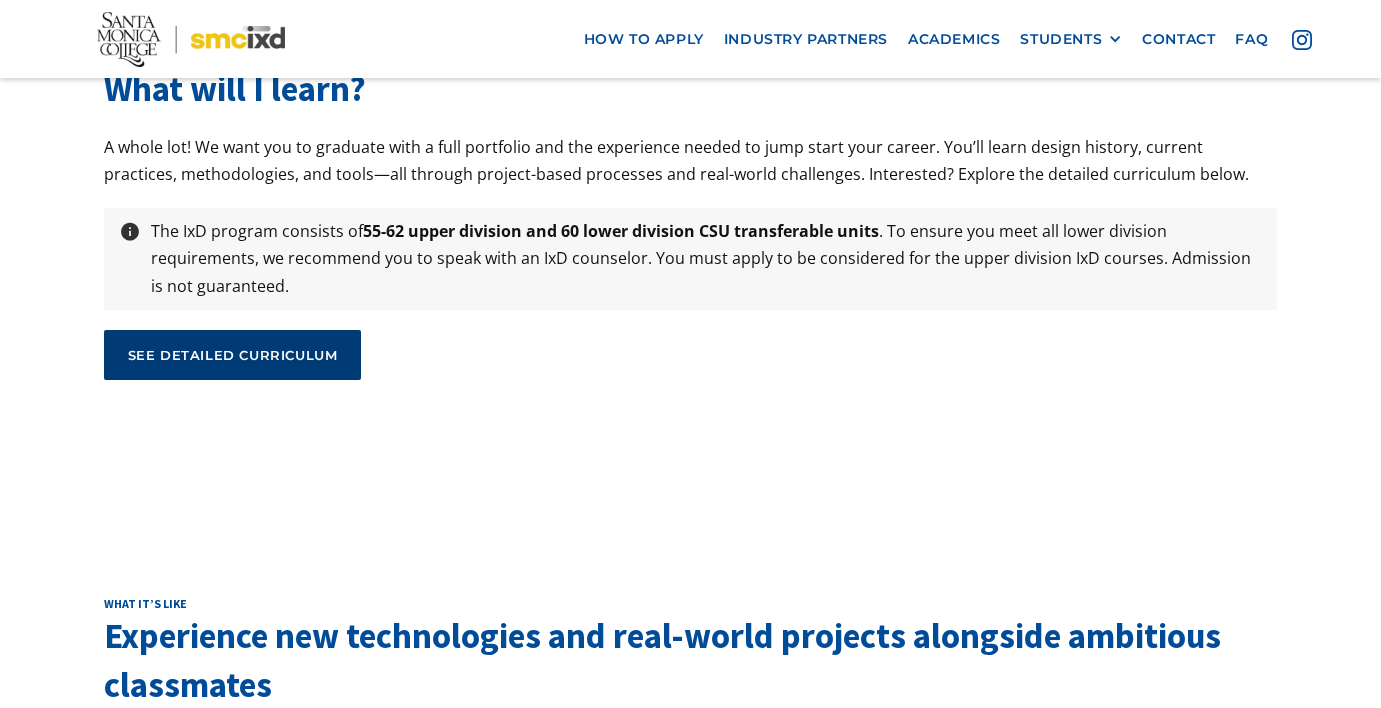 click on "see detailed curriculum" at bounding box center (233, 355) 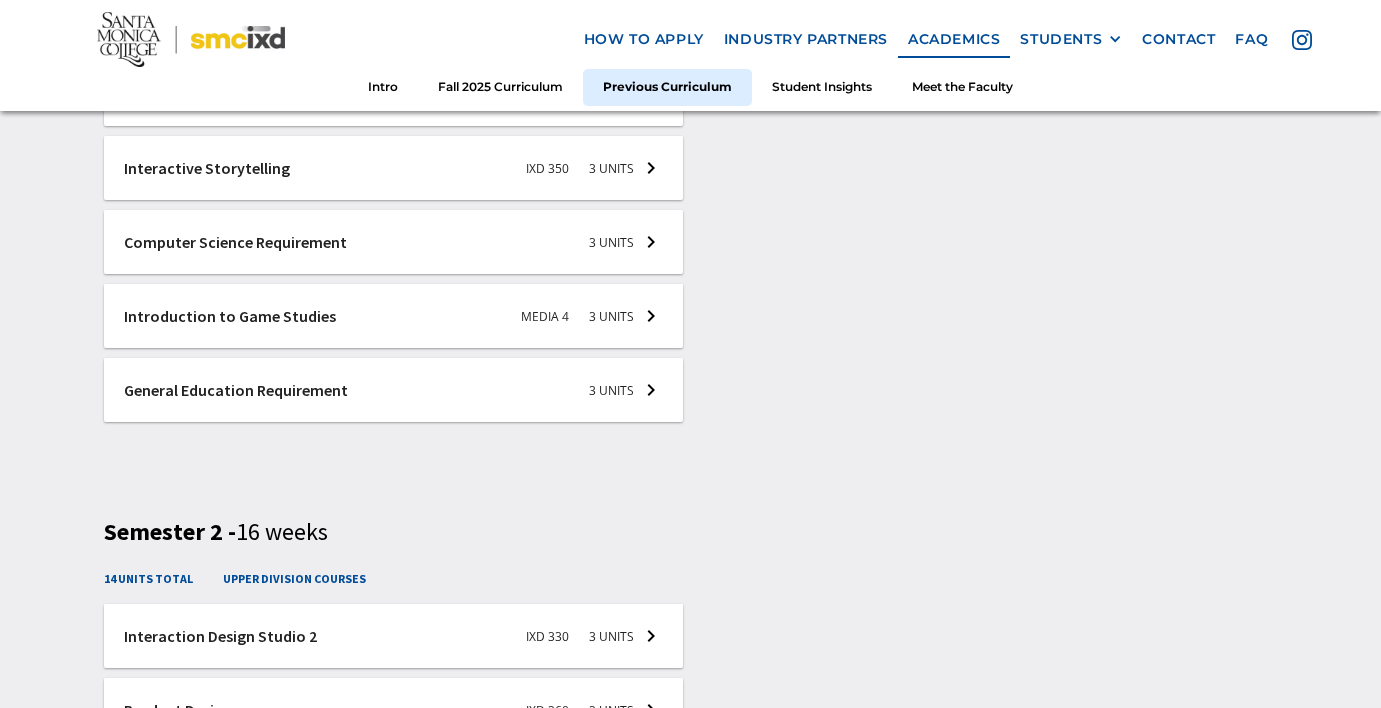 scroll, scrollTop: 3113, scrollLeft: 0, axis: vertical 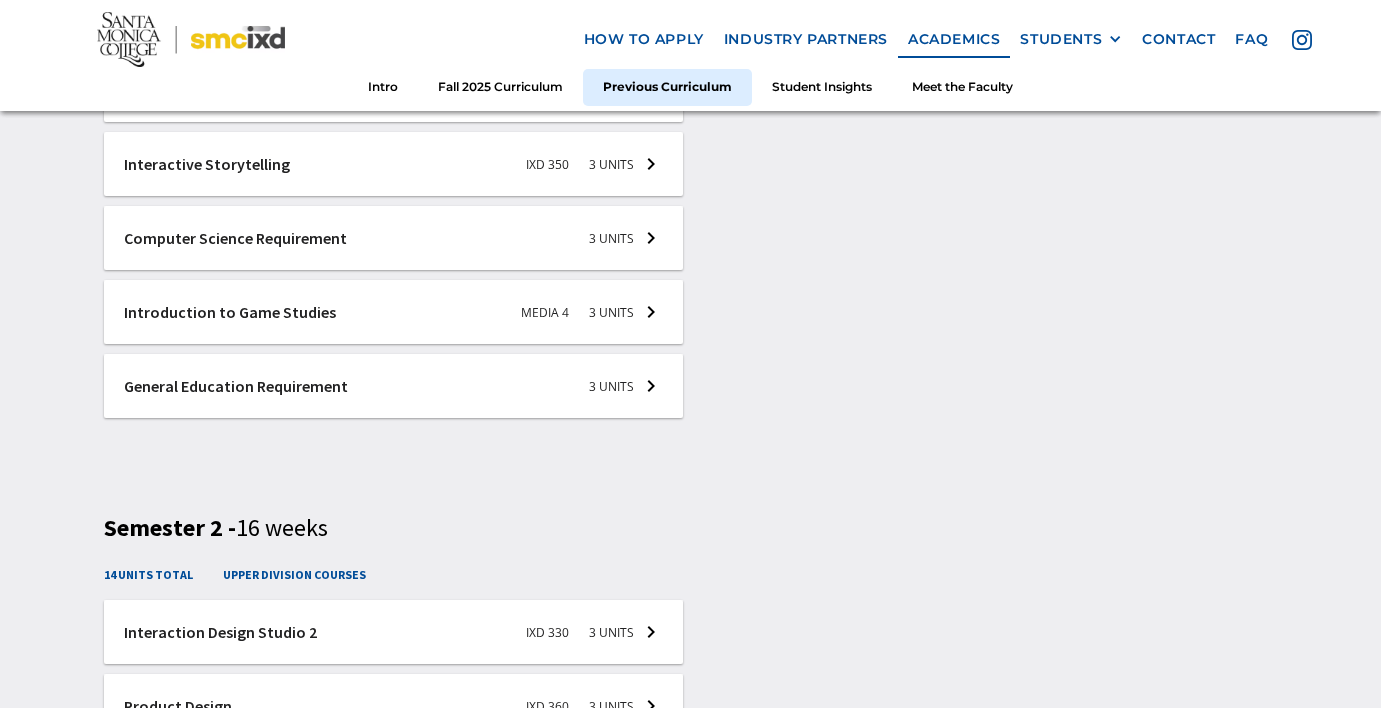 click at bounding box center [393, 90] 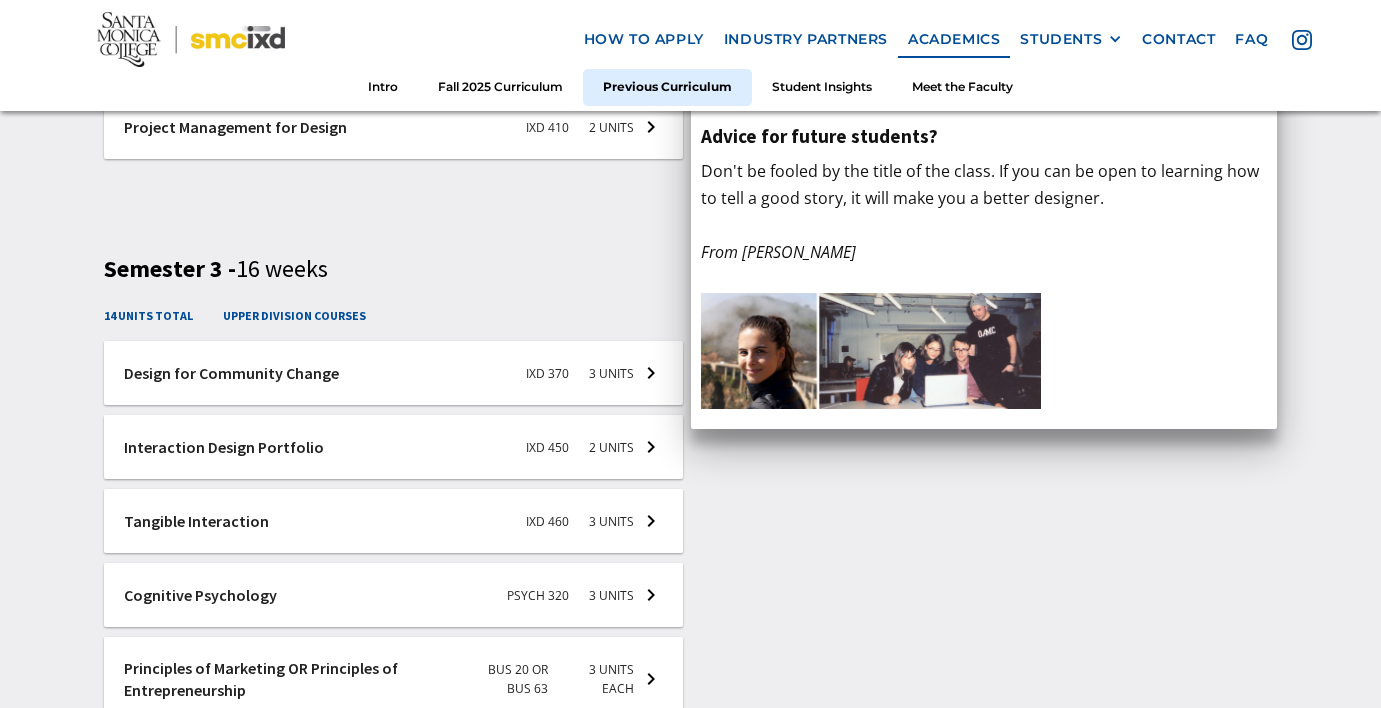 scroll, scrollTop: 4057, scrollLeft: 0, axis: vertical 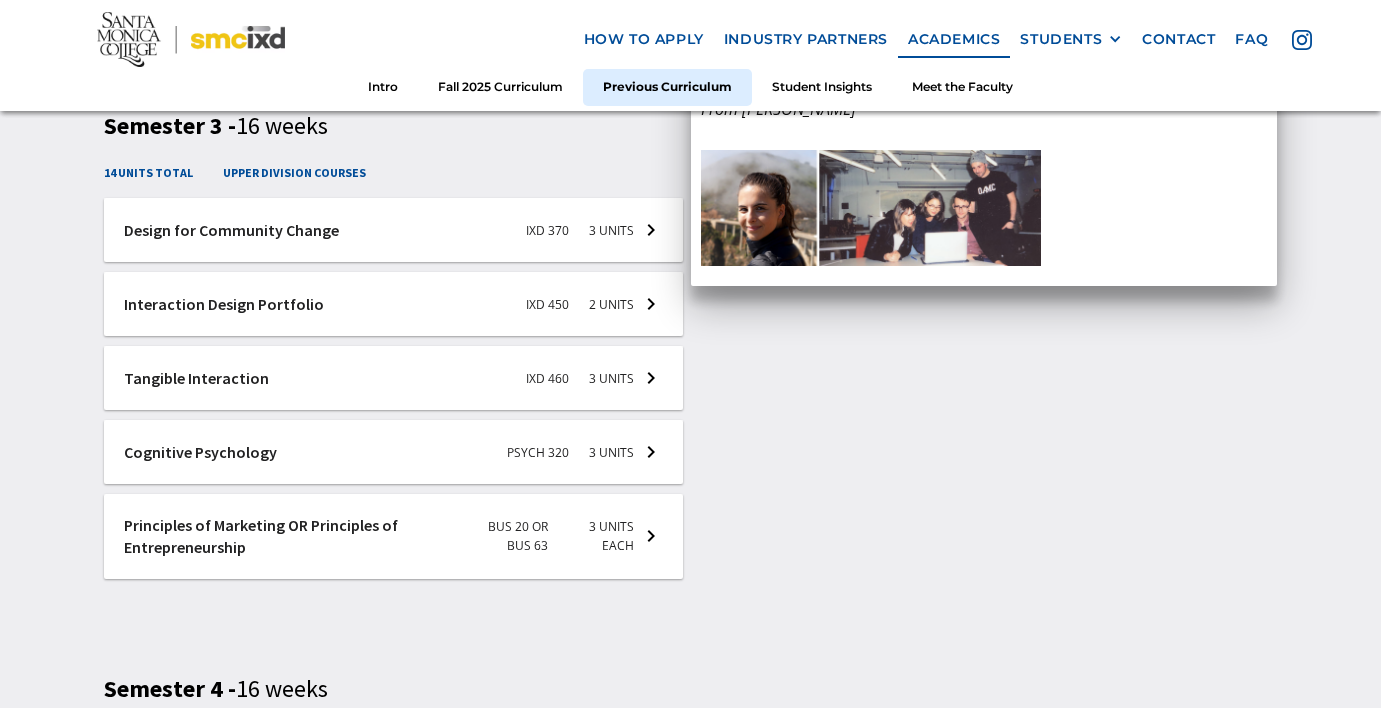 click on "Principles of Marketing OR Principles of Entrepreneurship" at bounding box center [900, 219] 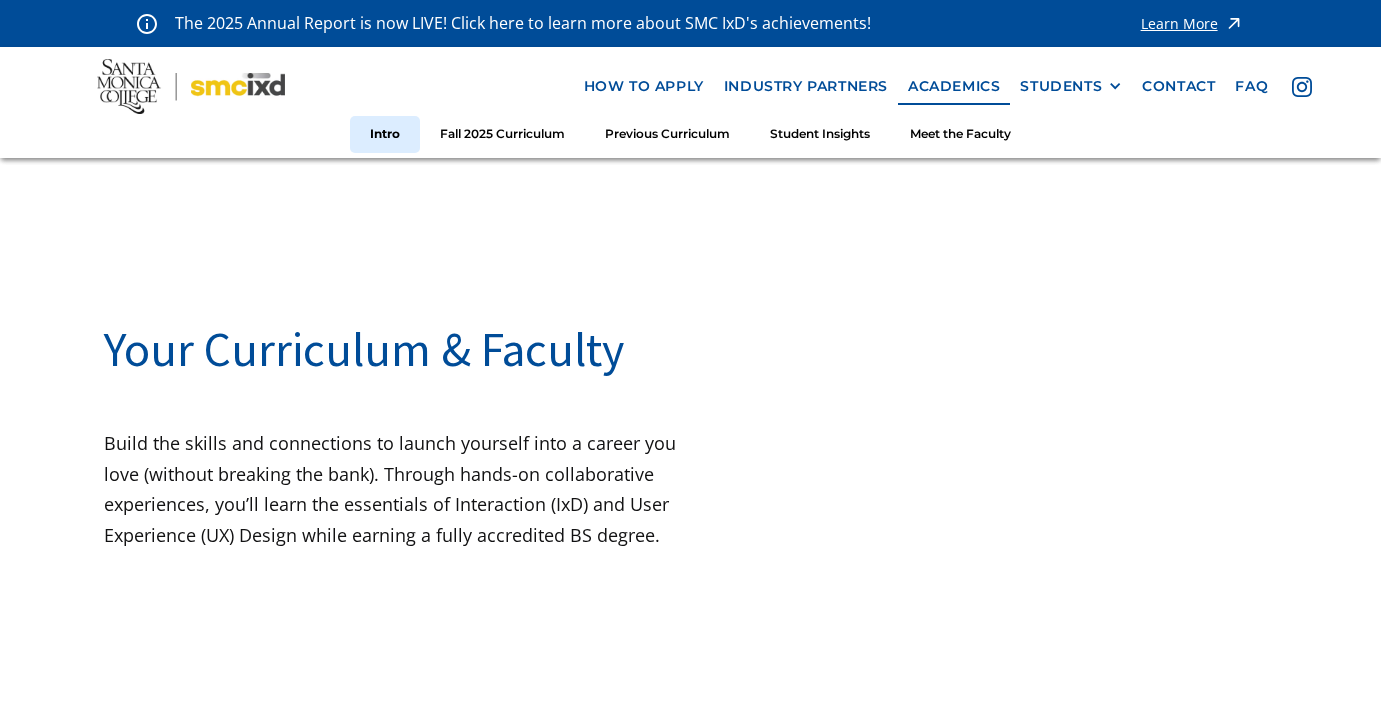 scroll, scrollTop: 29, scrollLeft: 0, axis: vertical 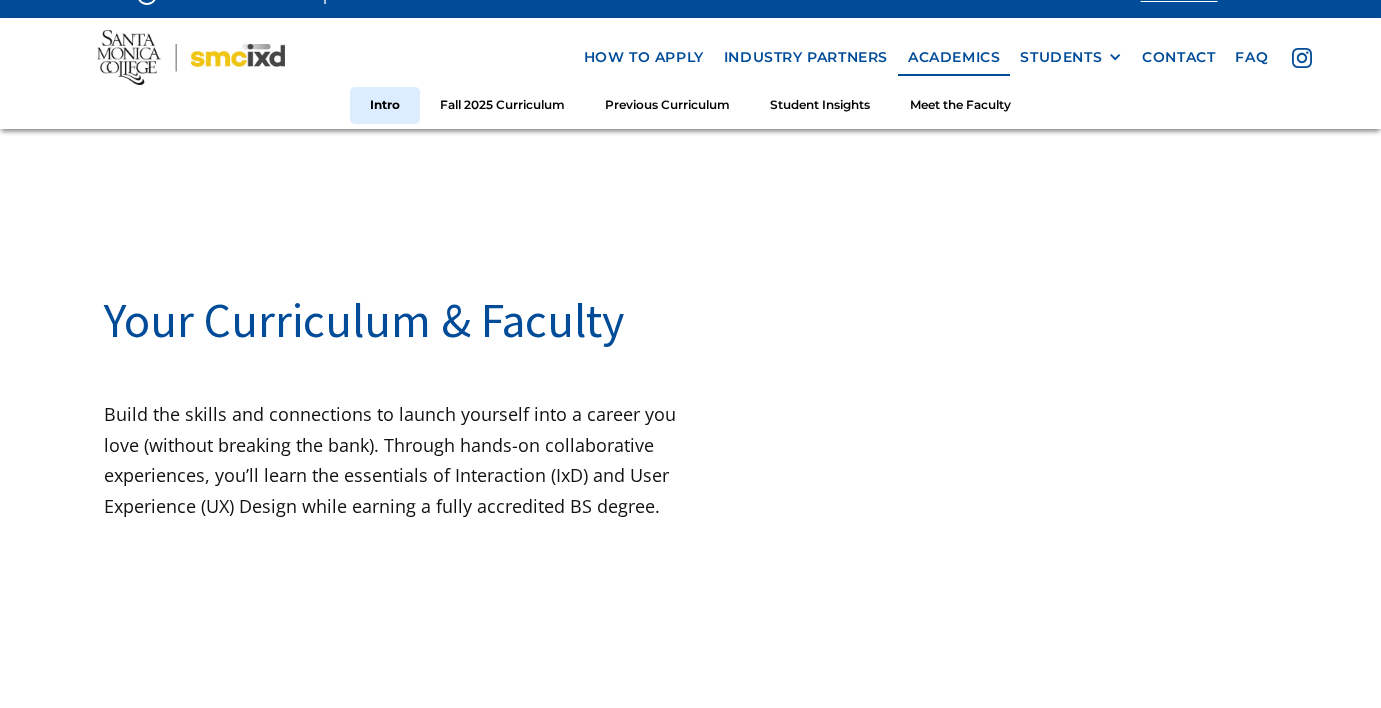 click on "Intro" at bounding box center (385, 105) 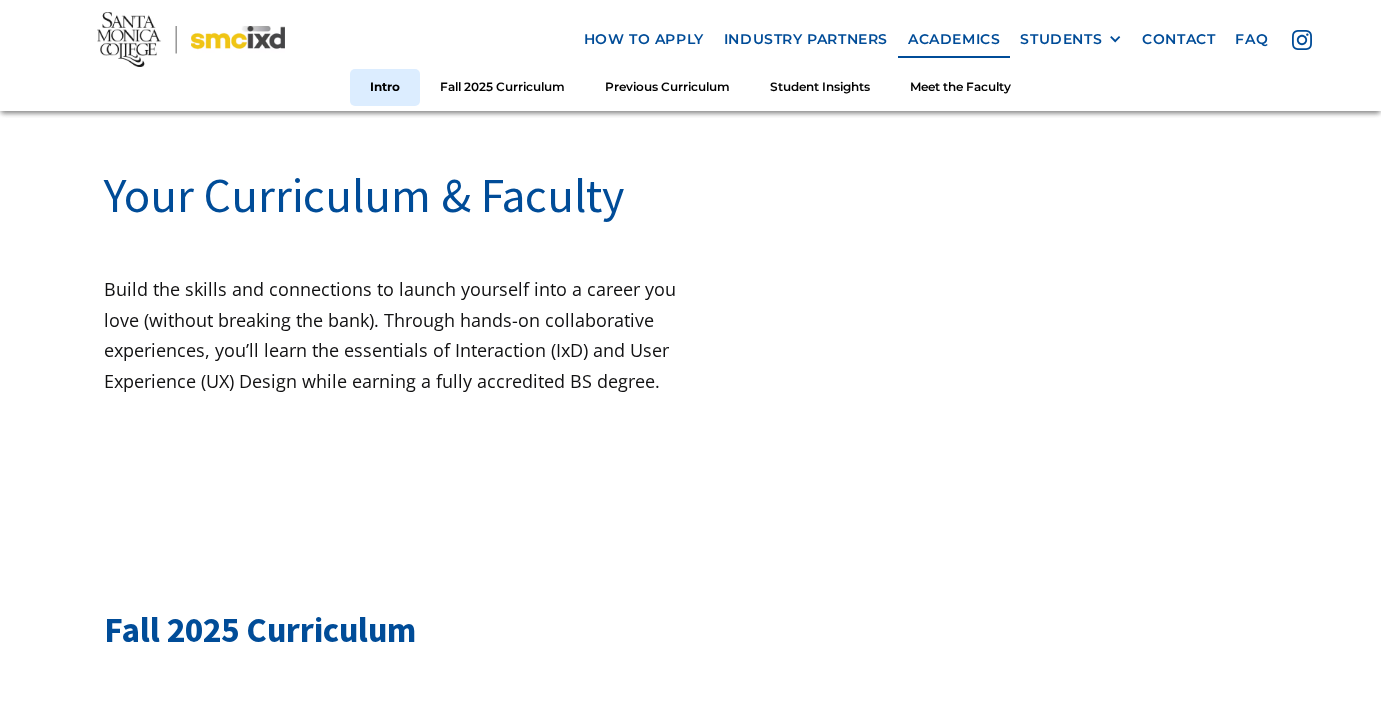scroll, scrollTop: 157, scrollLeft: 0, axis: vertical 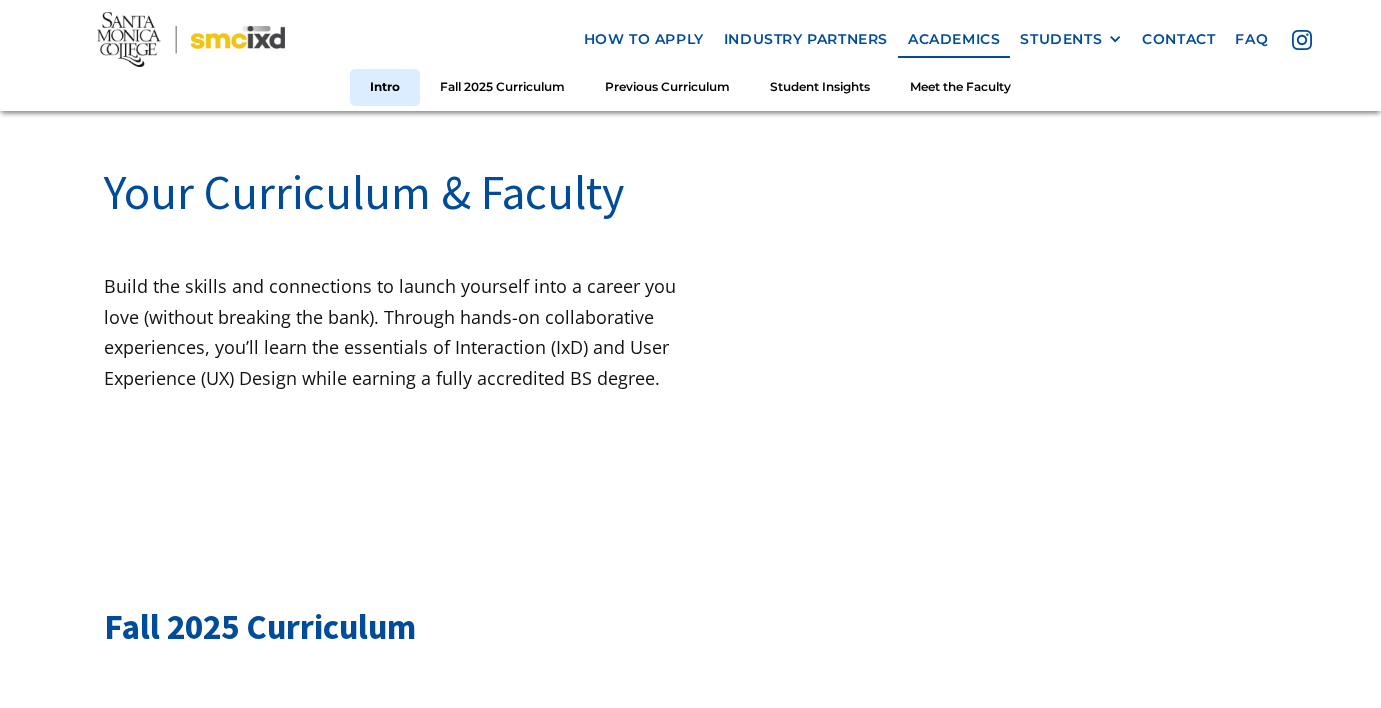 click on "Your Curriculum & Faculty Build the skills and connections to launch yourself into a career you love (without breaking the bank). Through hands-on collaborative experiences, you’ll learn the essentials of Interaction (IxD) and User Experience (UX) Design while earning a fully accredited BS degree." at bounding box center [690, 252] 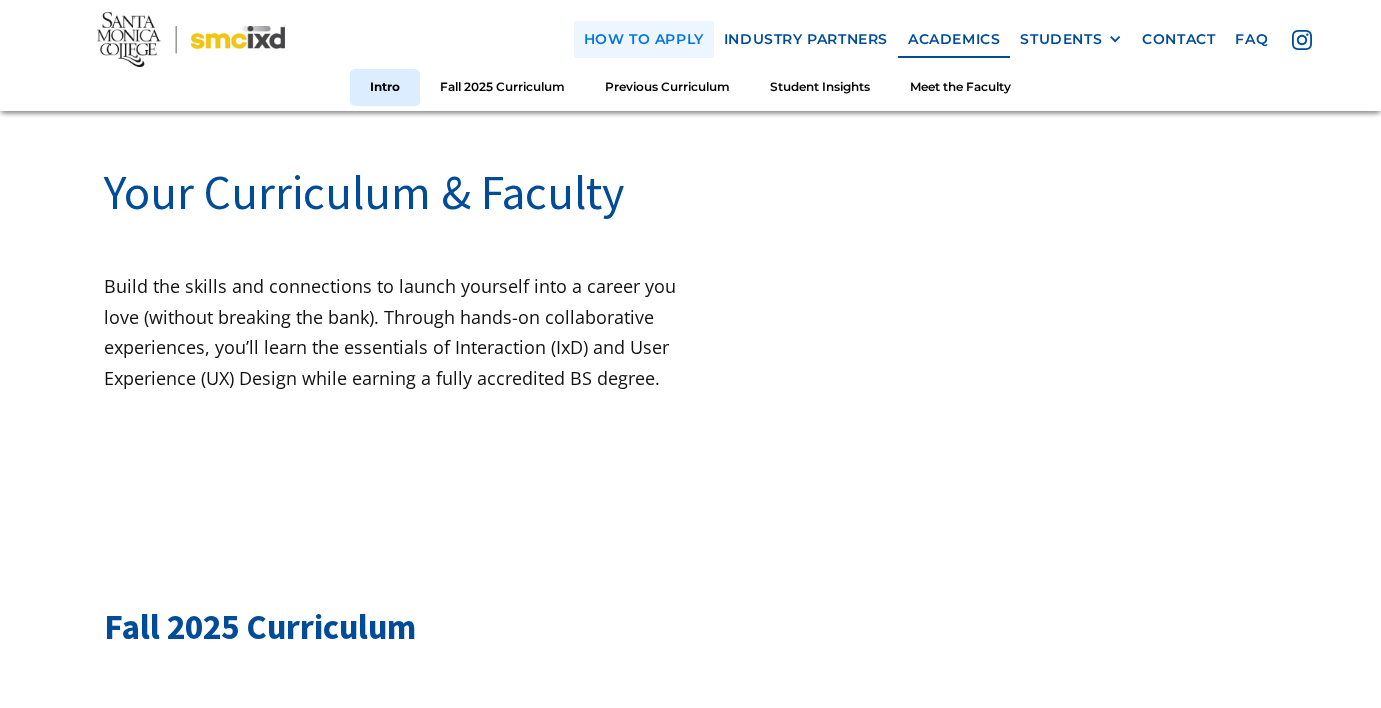 click on "how to apply" at bounding box center (644, 39) 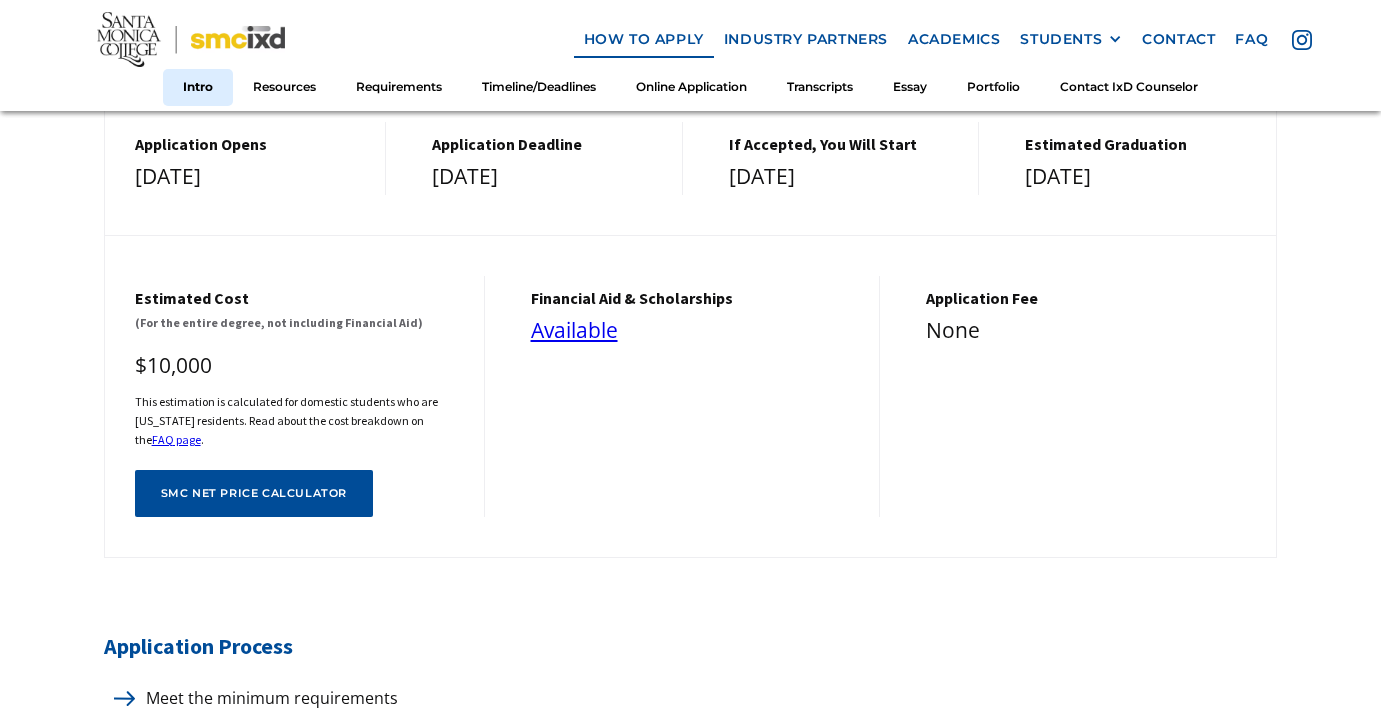 scroll, scrollTop: 697, scrollLeft: 0, axis: vertical 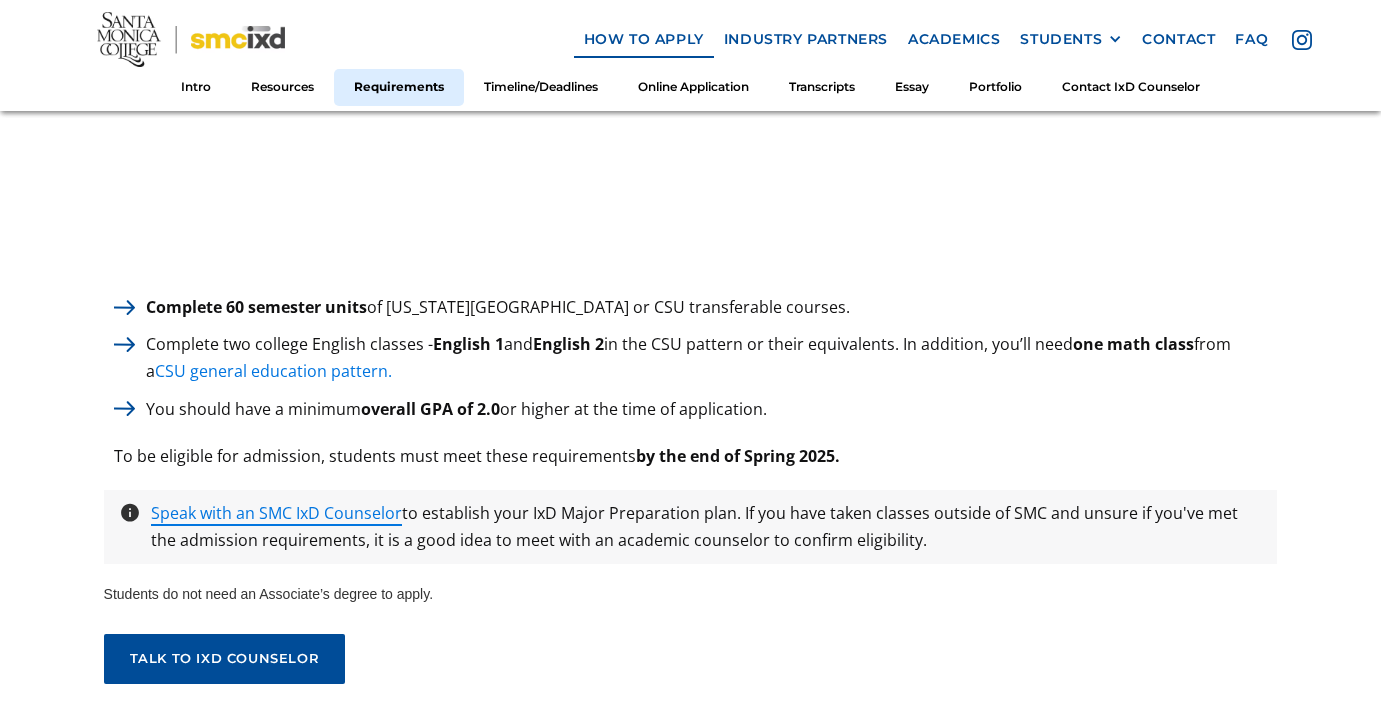 click on "CSU general education pattern." at bounding box center (273, 371) 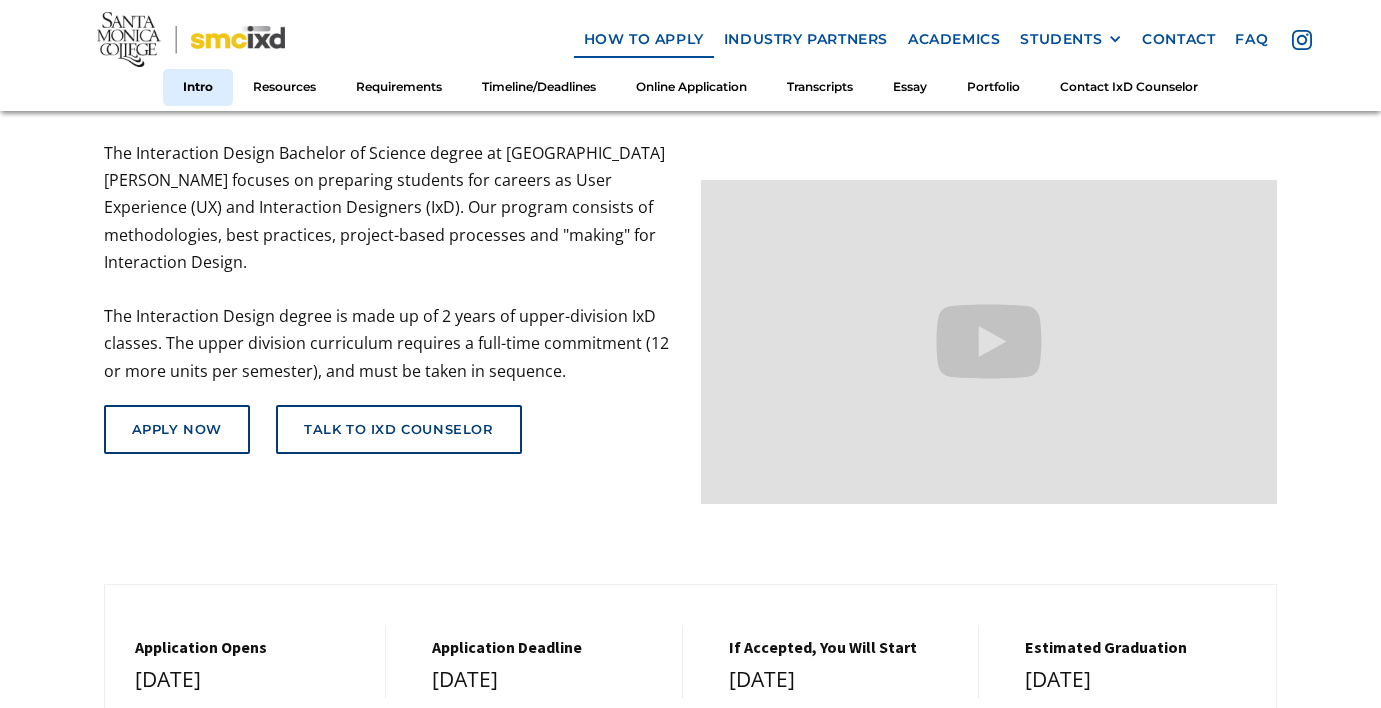 scroll, scrollTop: 0, scrollLeft: 0, axis: both 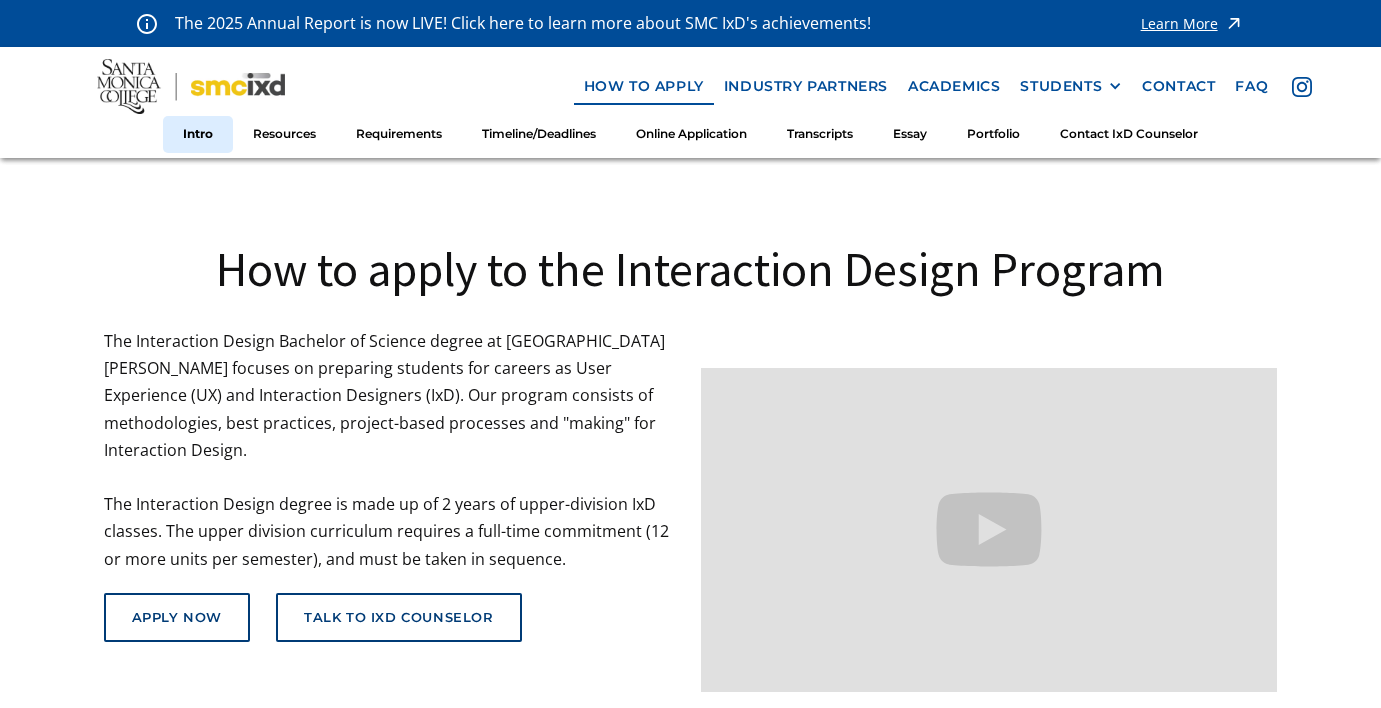 click on "Intro" at bounding box center [198, 134] 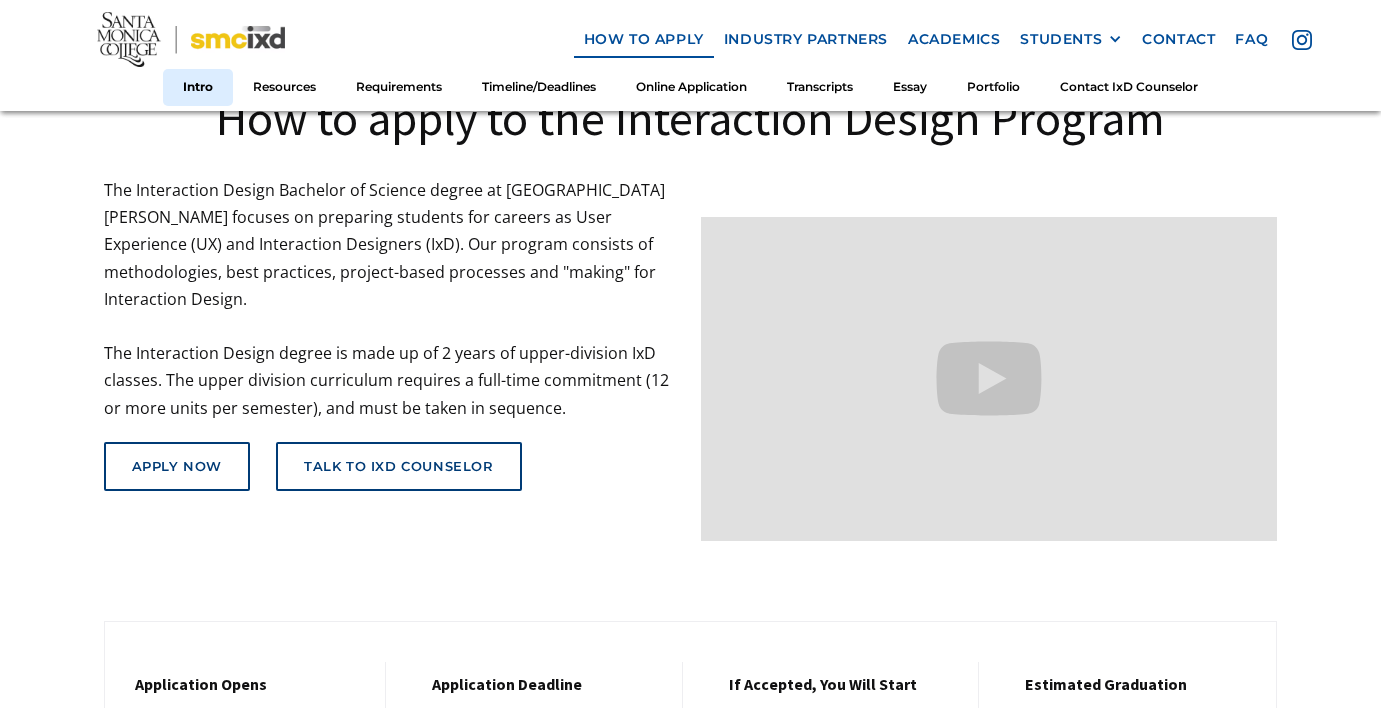 scroll, scrollTop: 157, scrollLeft: 0, axis: vertical 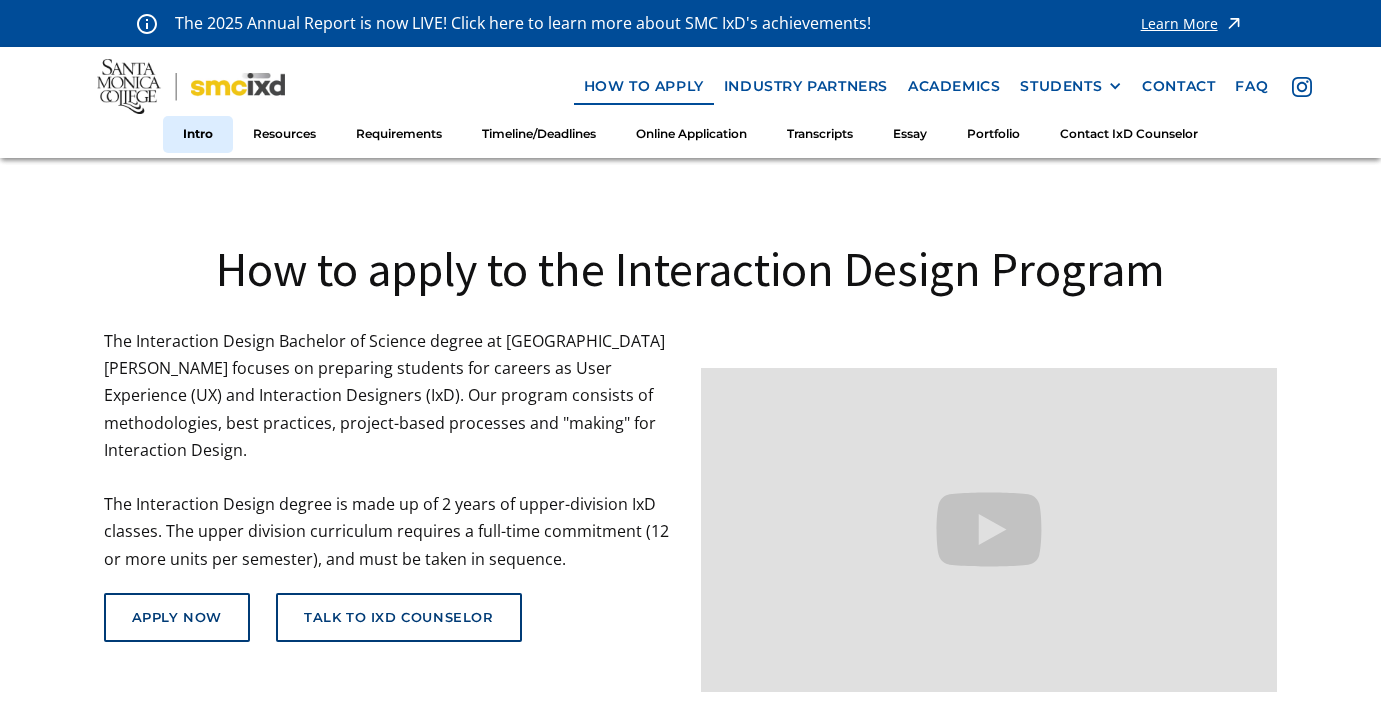 click at bounding box center [191, 86] 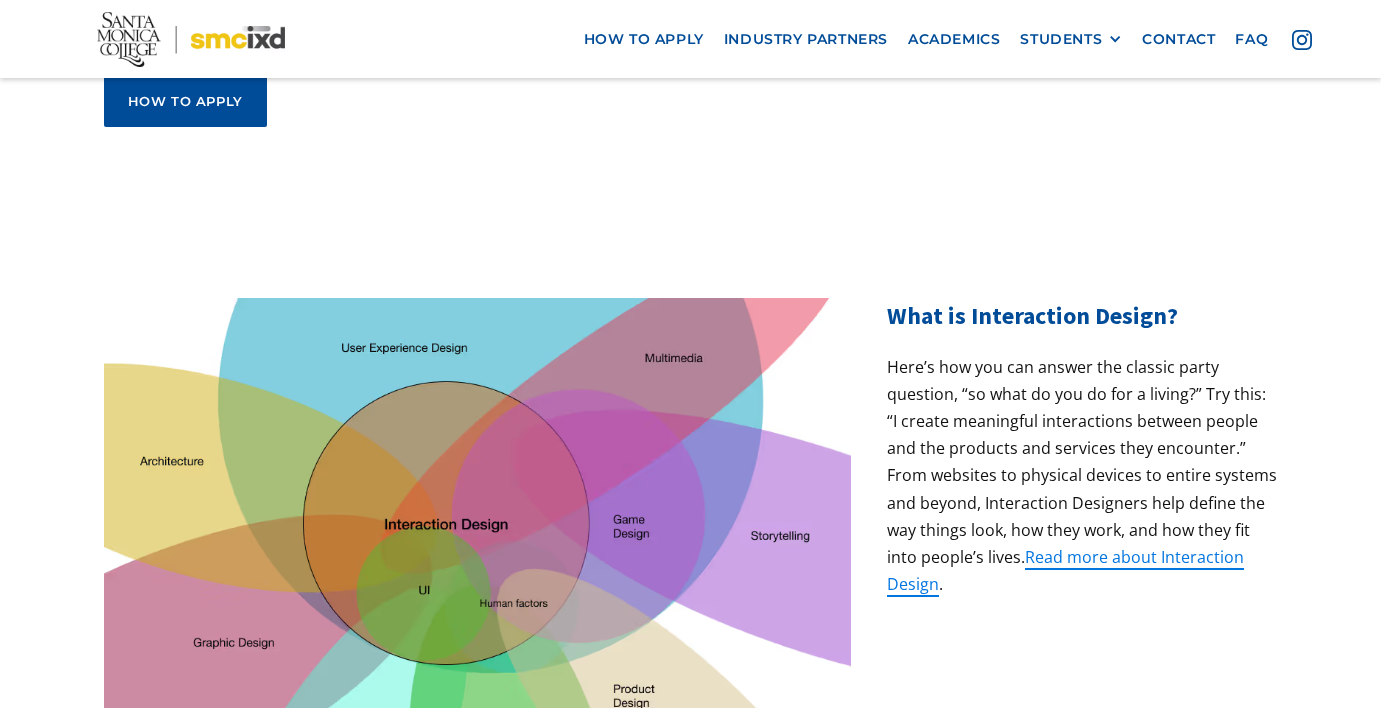 scroll, scrollTop: 0, scrollLeft: 0, axis: both 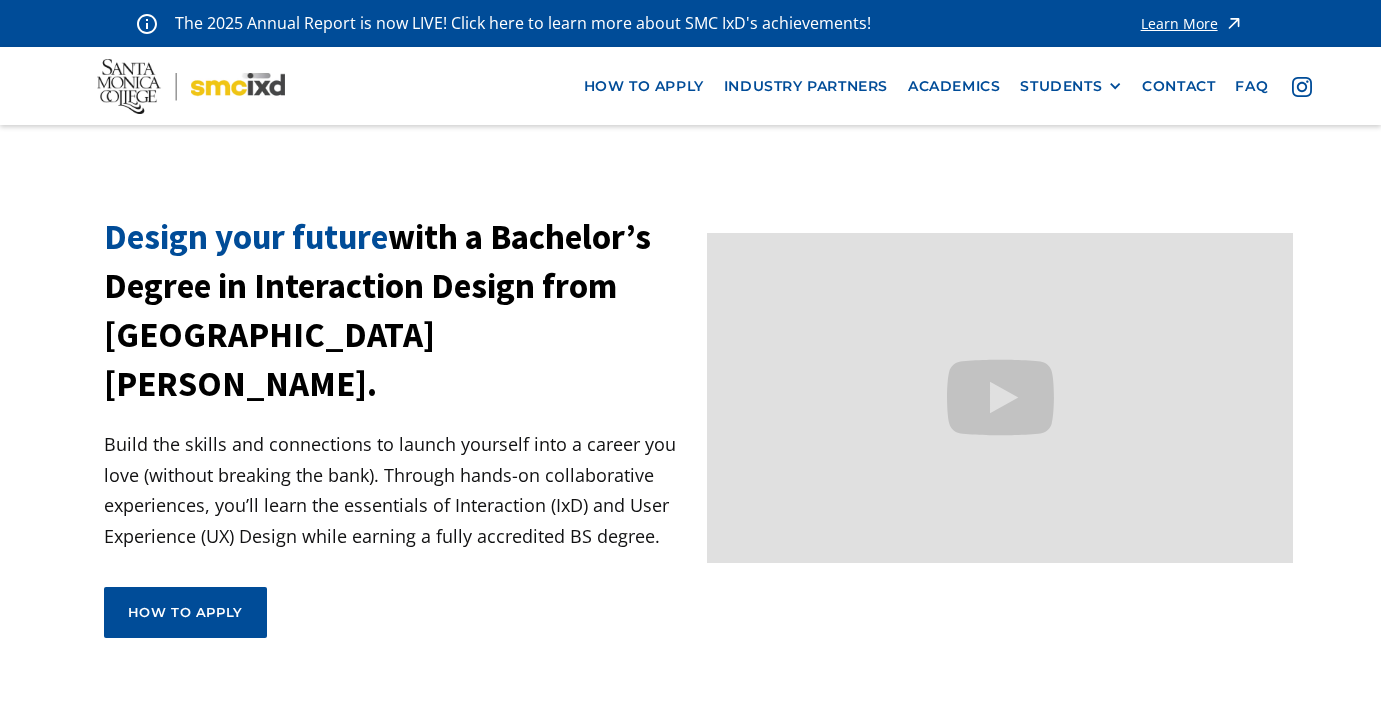 click on "Design your future  with a Bachelor’s Degree in Interaction Design from [GEOGRAPHIC_DATA][PERSON_NAME]. Build the skills and connections to launch yourself into a career you love (without breaking the bank). Through hands-on collaborative experiences, you’ll learn the essentials of Interaction (IxD) and User Experience (UX) Design while earning a fully accredited BS degree. How to apply view curriculum Attend an Info Session" at bounding box center (397, 458) 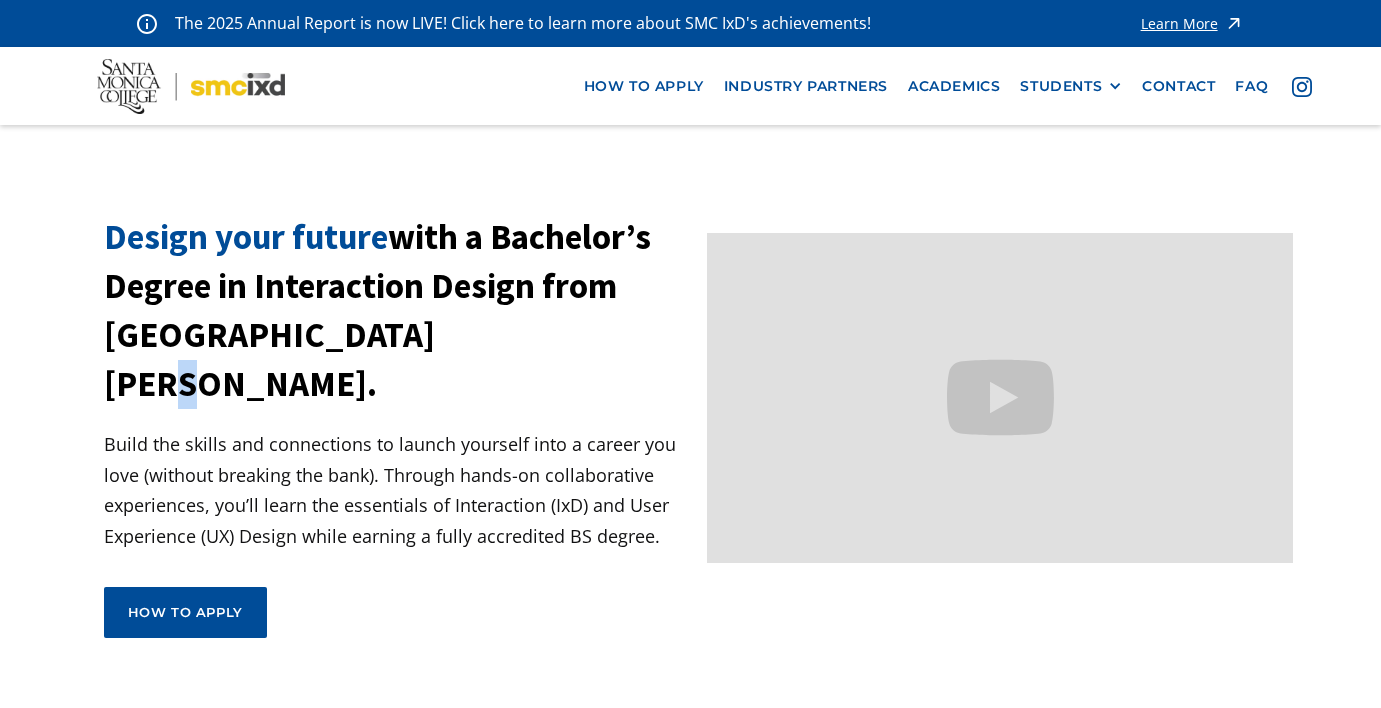 click on "Design your future  with a Bachelor’s Degree in Interaction Design from [GEOGRAPHIC_DATA][PERSON_NAME]. Build the skills and connections to launch yourself into a career you love (without breaking the bank). Through hands-on collaborative experiences, you’ll learn the essentials of Interaction (IxD) and User Experience (UX) Design while earning a fully accredited BS degree. How to apply view curriculum Attend an Info Session" at bounding box center (397, 458) 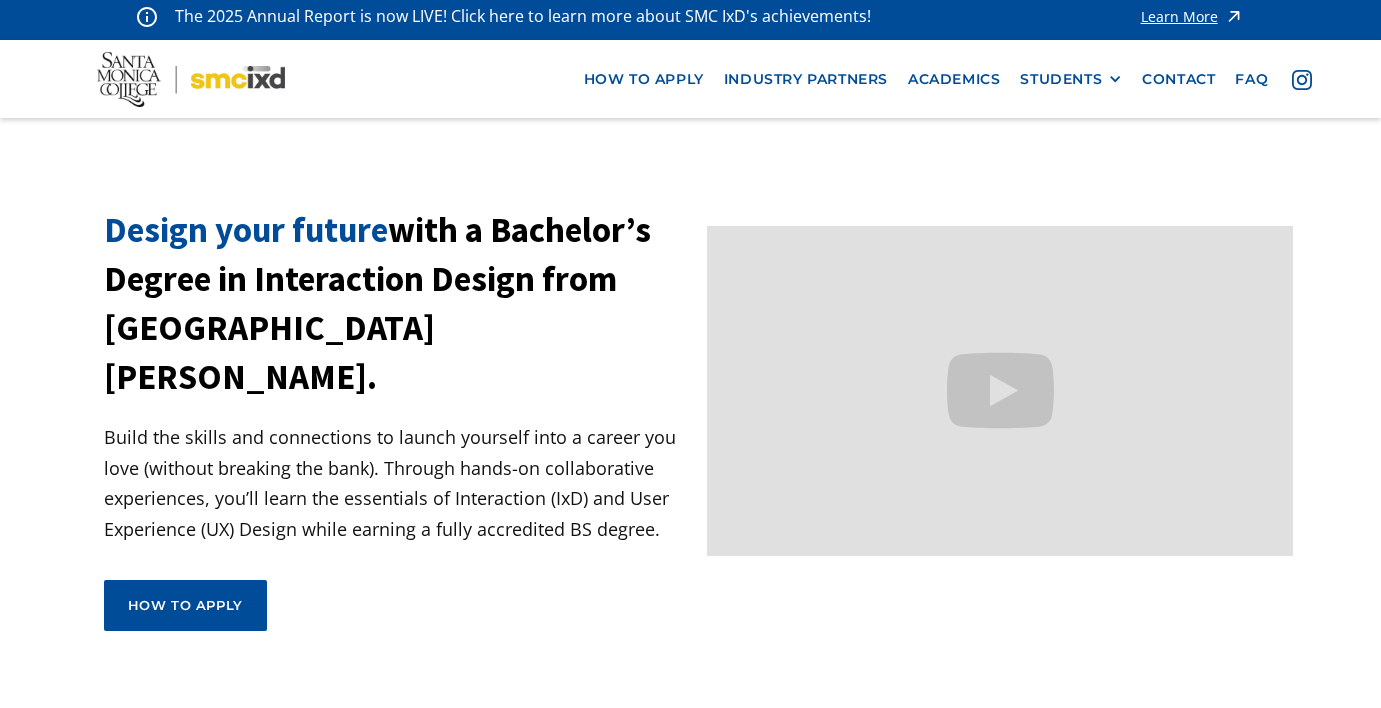 click on "Design your future  with a Bachelor’s Degree in Interaction Design from Santa Monica College. Build the skills and connections to launch yourself into a career you love (without breaking the bank). Through hands-on collaborative experiences, you’ll learn the essentials of Interaction (IxD) and User Experience (UX) Design while earning a fully accredited BS degree. How to apply view curriculum Attend an Info Session" at bounding box center [397, 451] 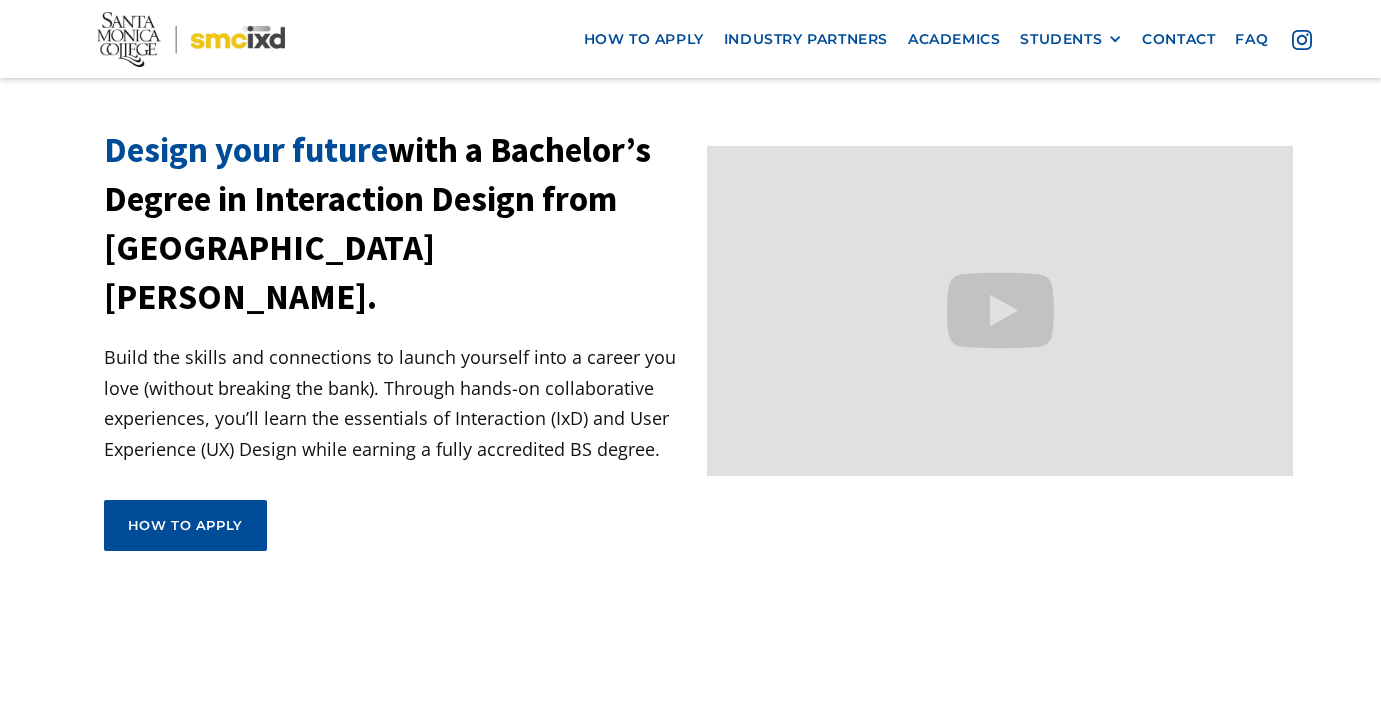 scroll, scrollTop: 0, scrollLeft: 0, axis: both 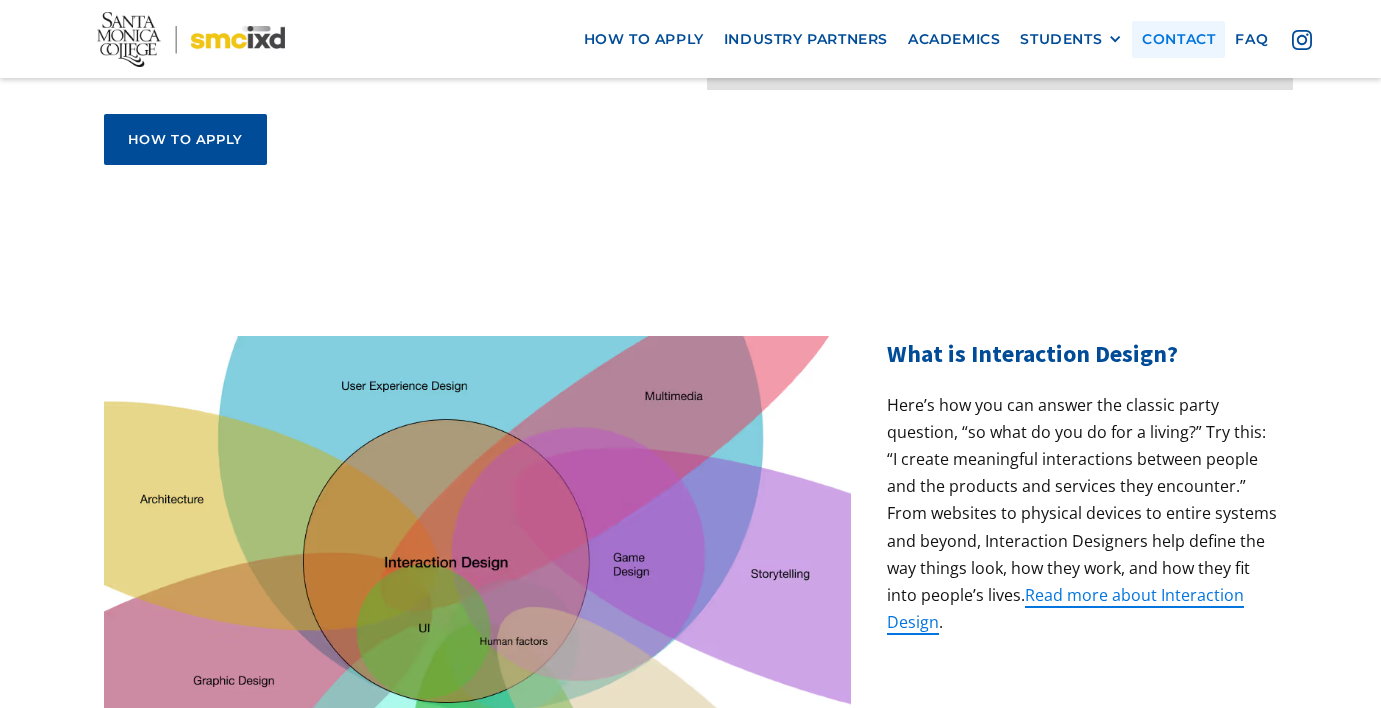click on "contact" at bounding box center (1178, 39) 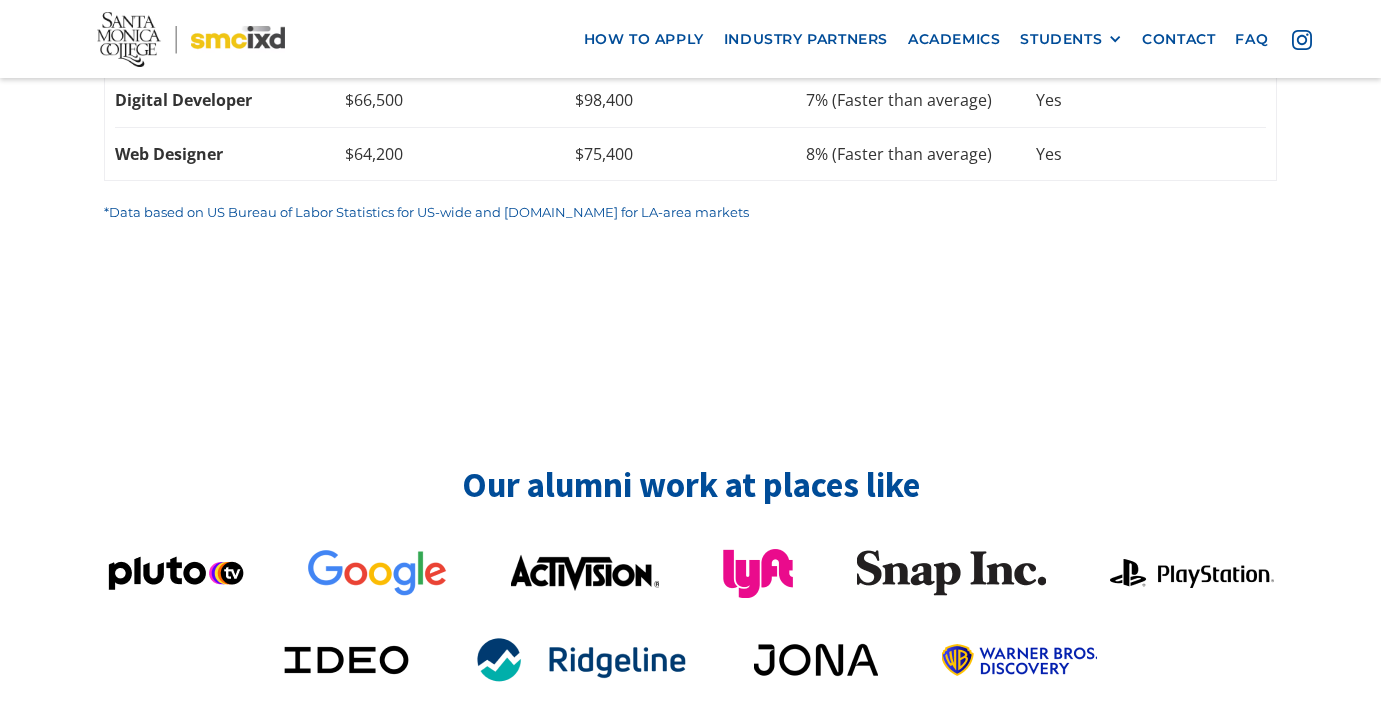 scroll, scrollTop: 4726, scrollLeft: 0, axis: vertical 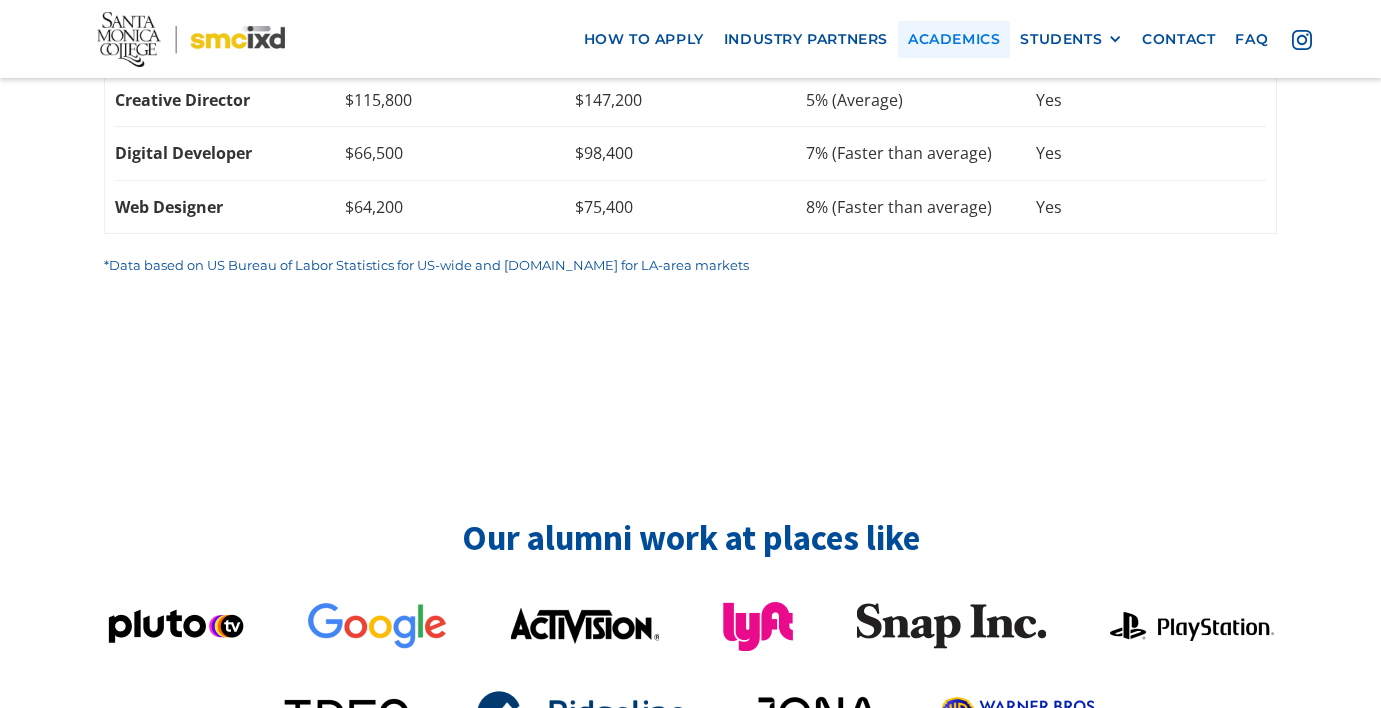 click on "Academics" at bounding box center (954, 39) 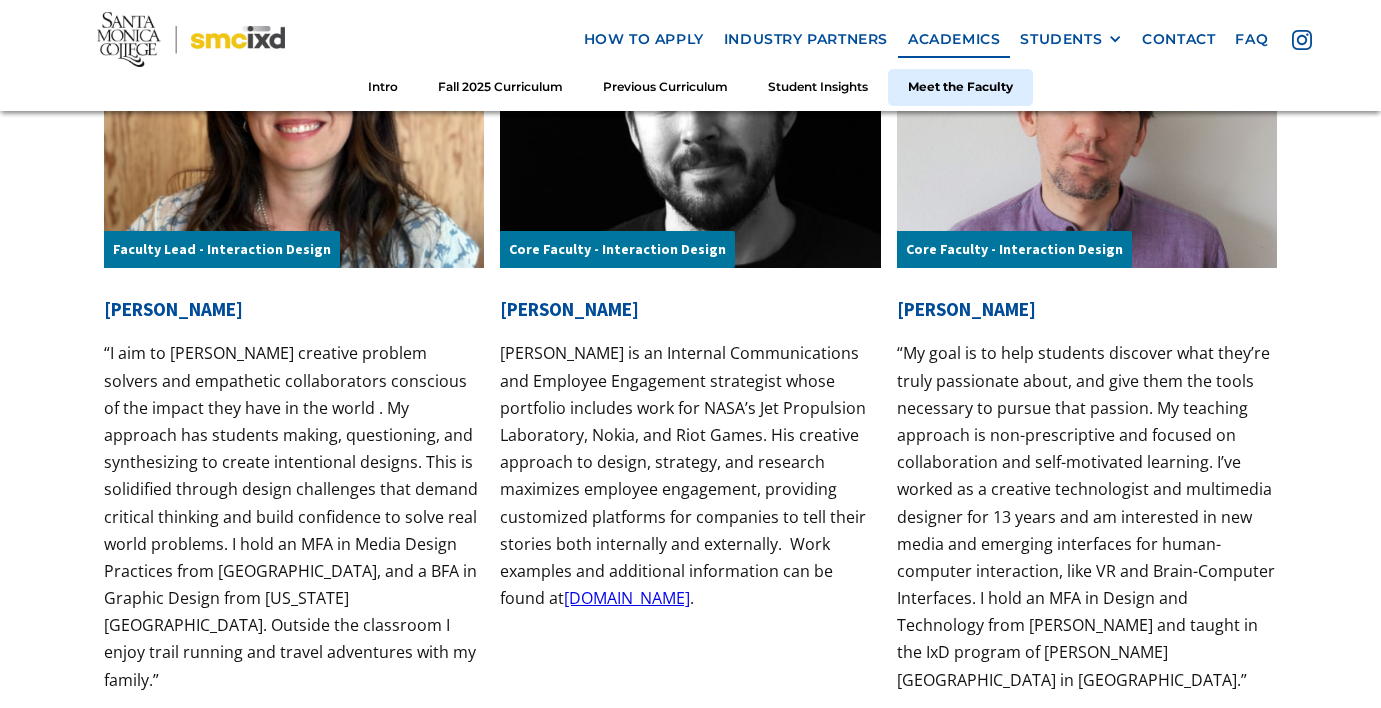 scroll, scrollTop: 6476, scrollLeft: 0, axis: vertical 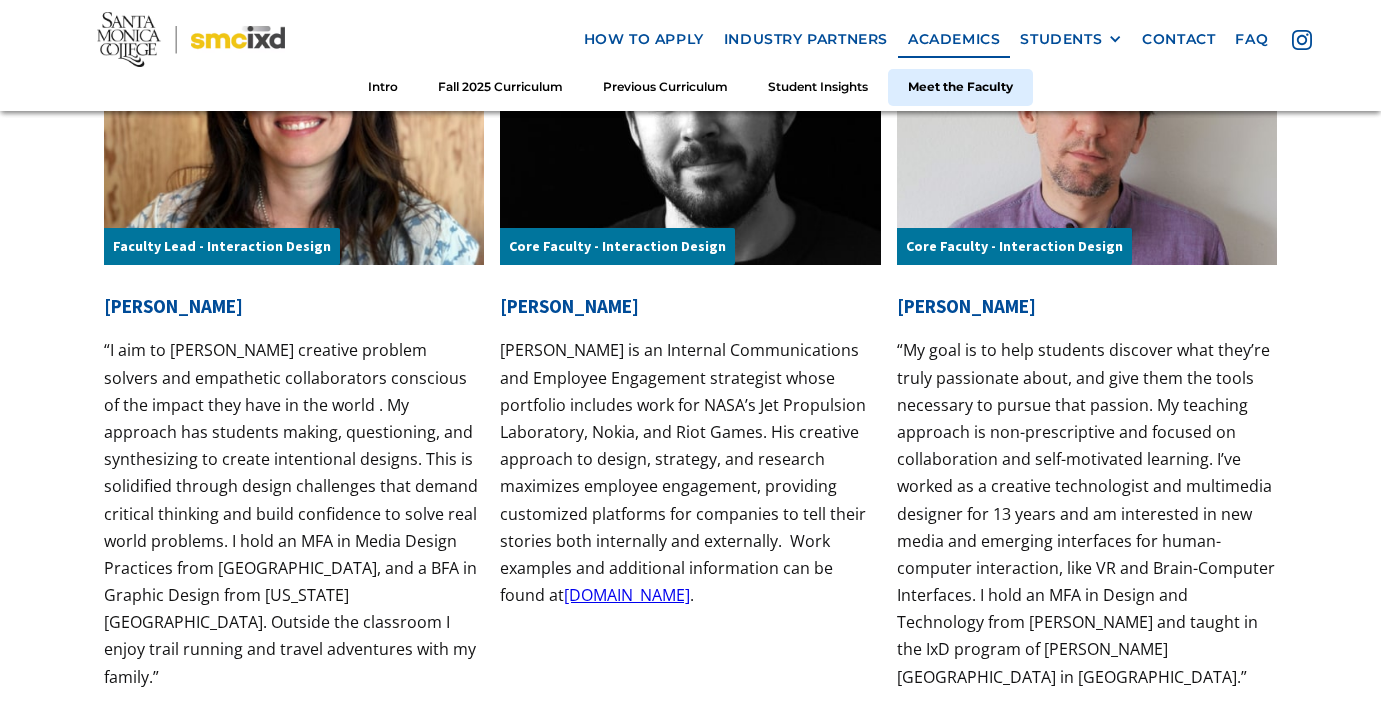 click on "[PERSON_NAME]" at bounding box center (294, 306) 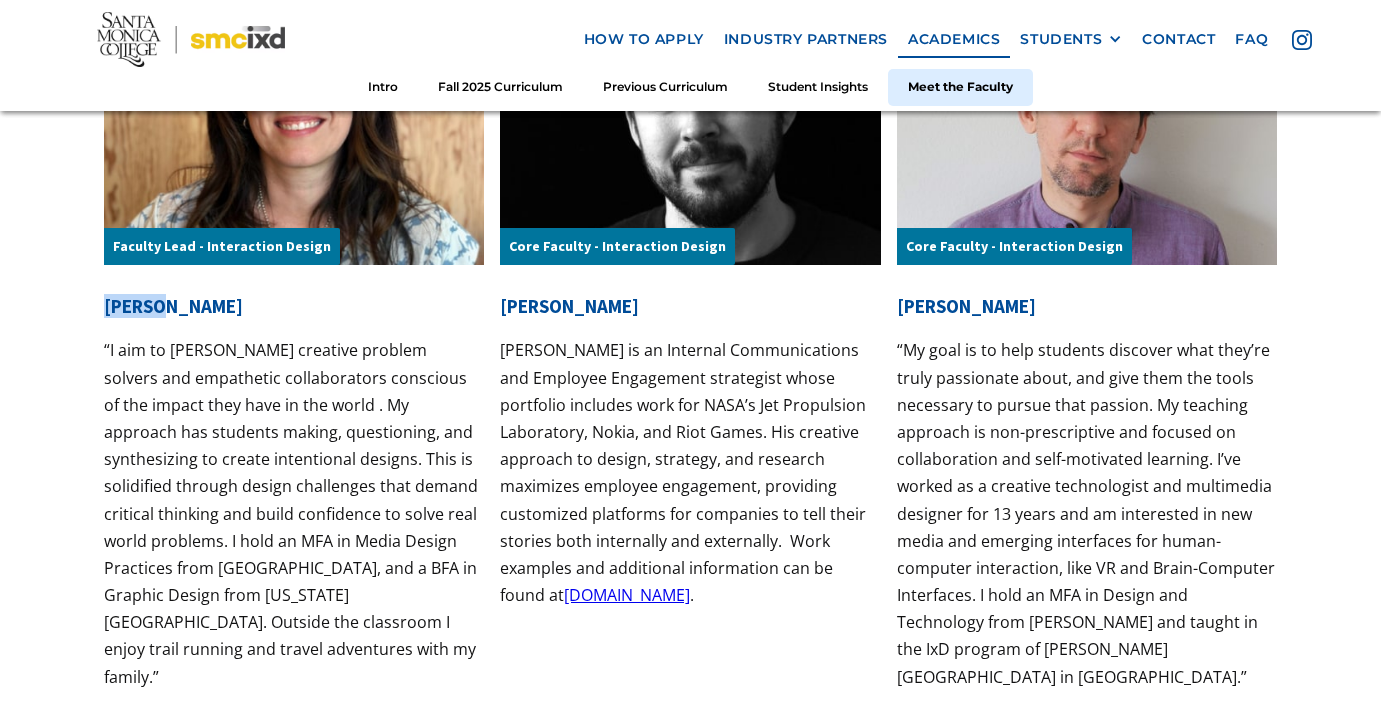click on "[PERSON_NAME]" at bounding box center [294, 306] 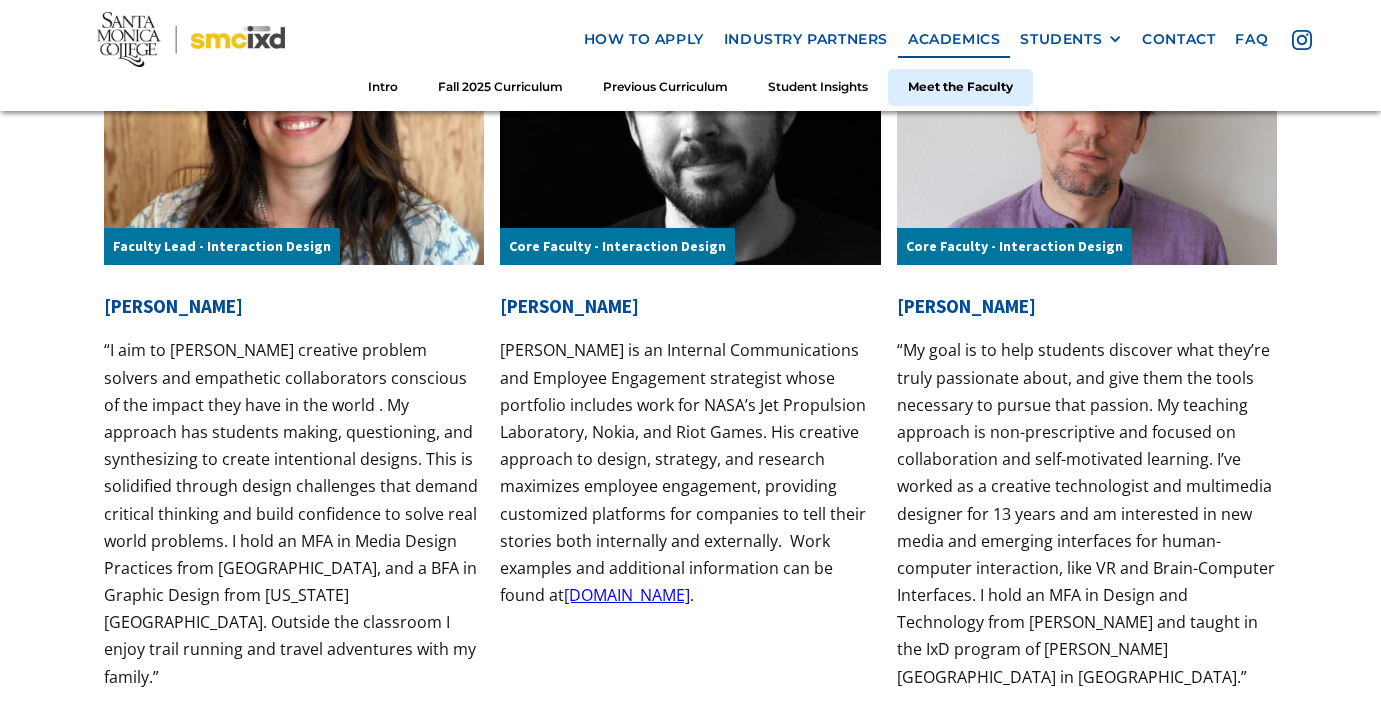 click on "[PERSON_NAME]" at bounding box center [294, 306] 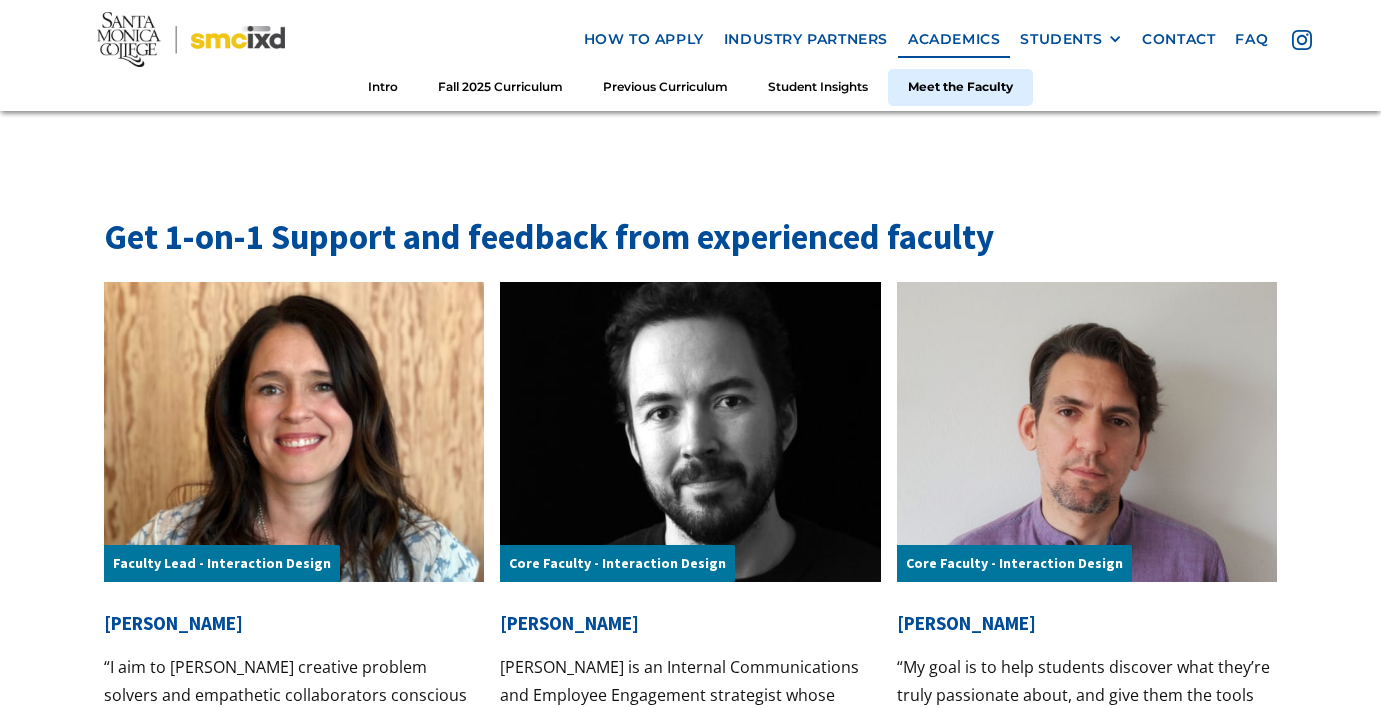 scroll, scrollTop: 6148, scrollLeft: 0, axis: vertical 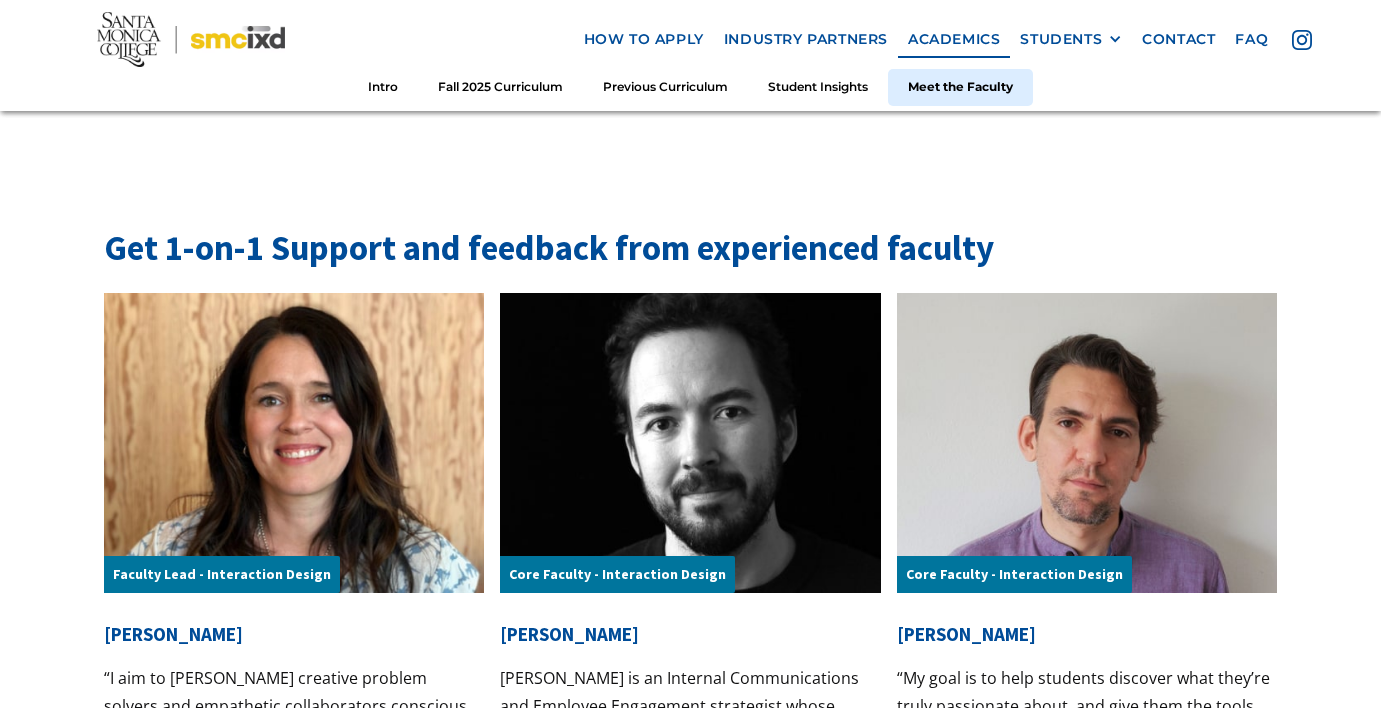 click at bounding box center (191, 38) 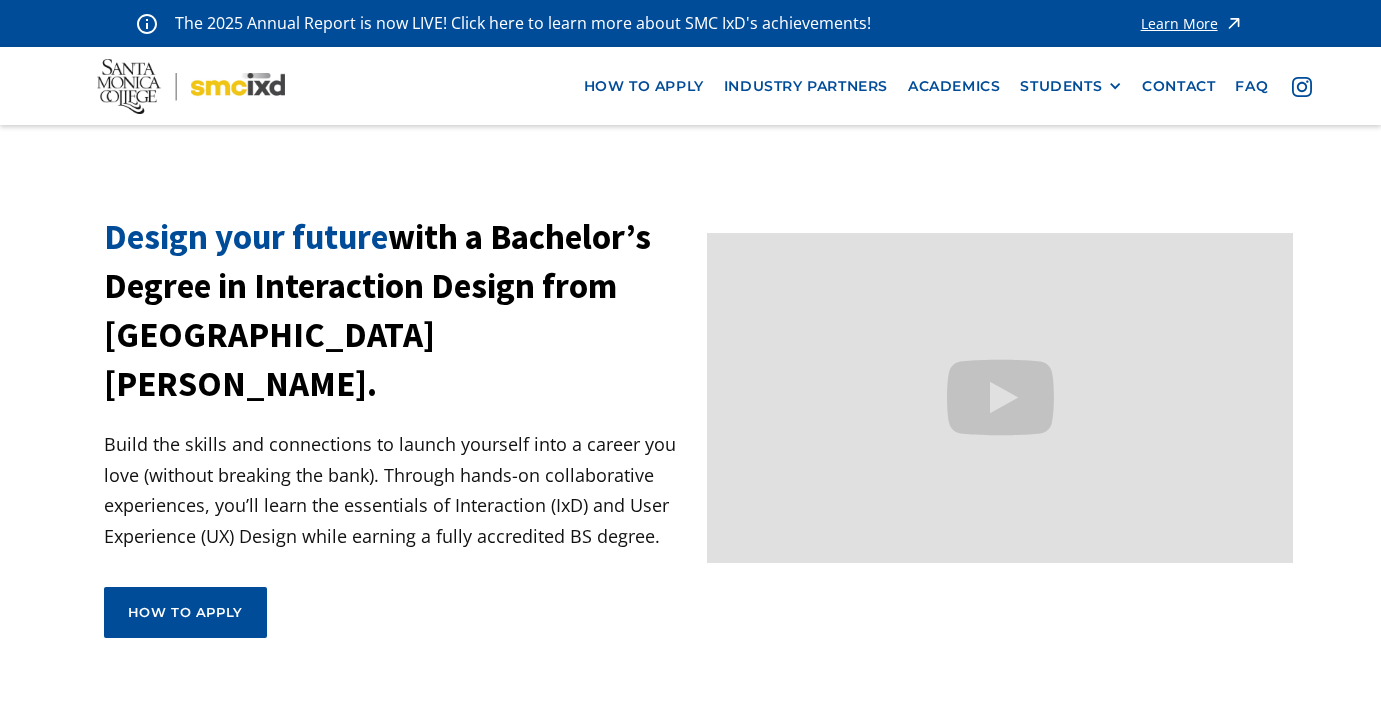 scroll, scrollTop: 0, scrollLeft: 0, axis: both 